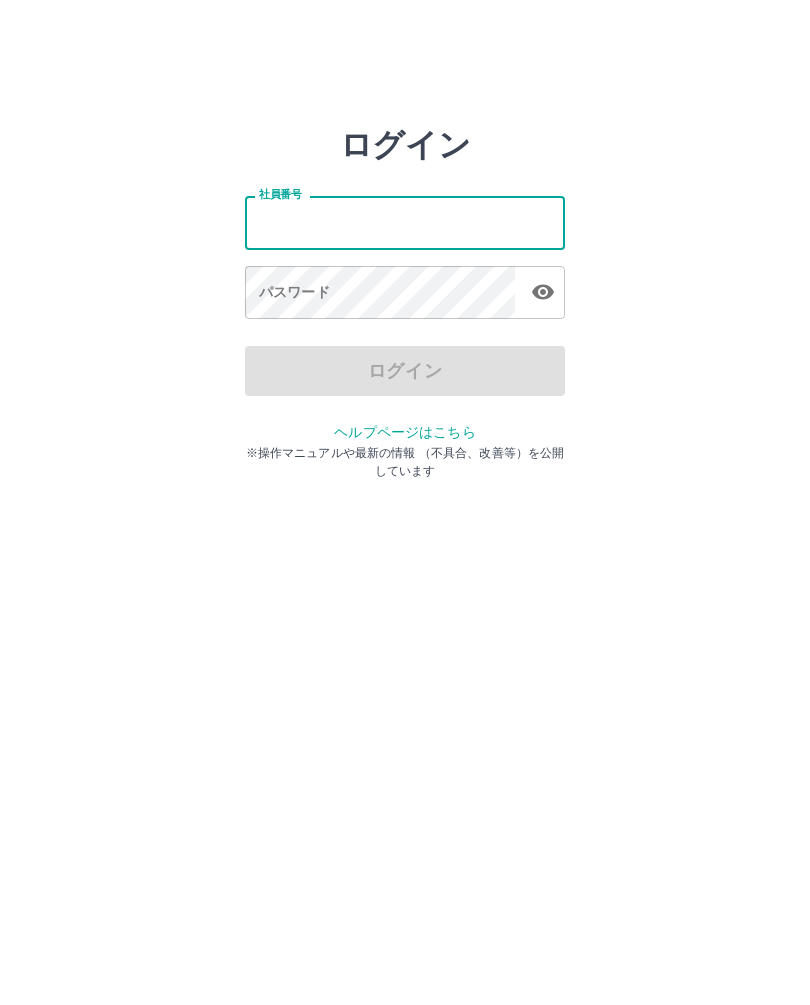 scroll, scrollTop: 0, scrollLeft: 0, axis: both 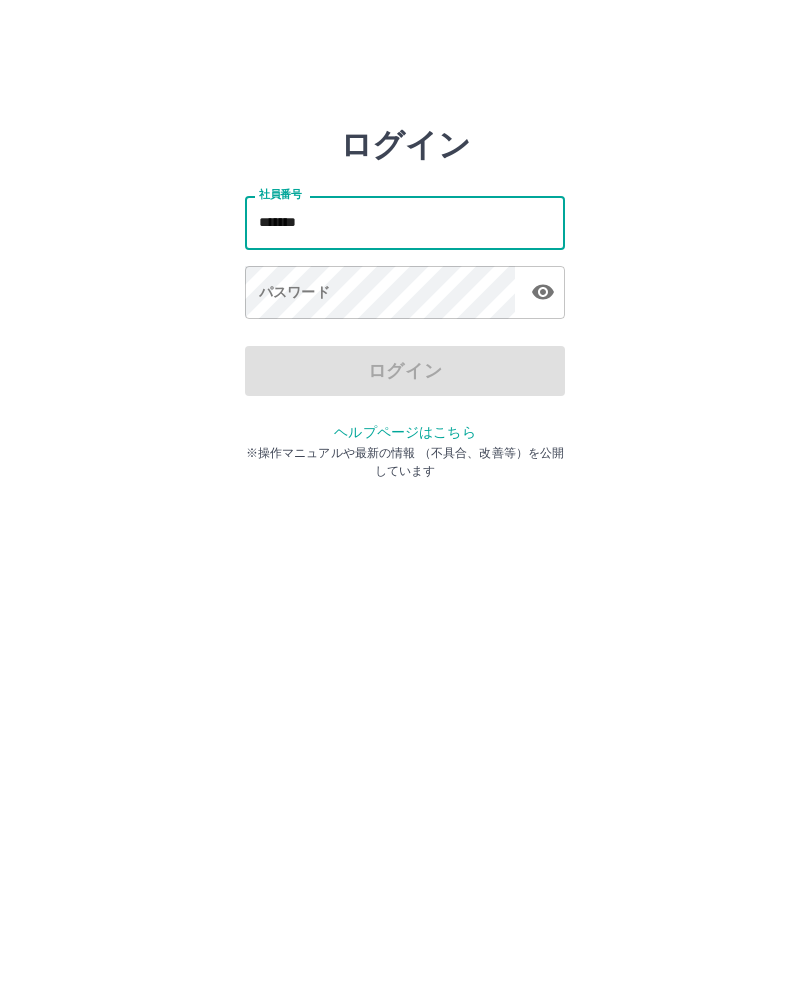 type on "*******" 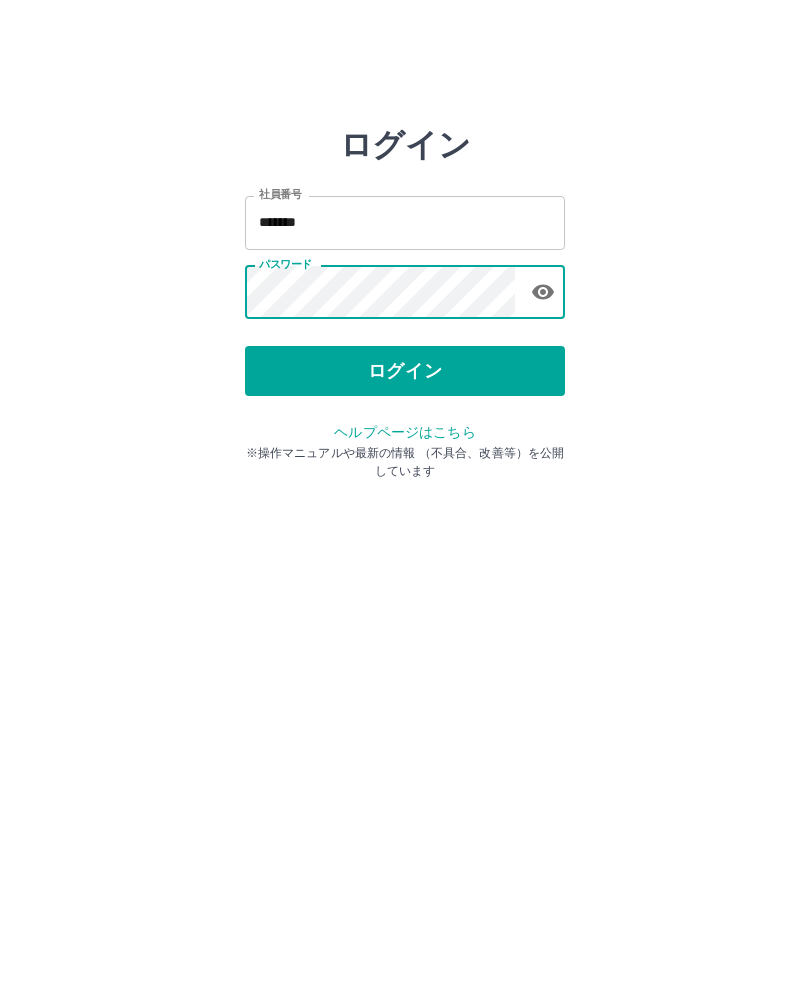 click on "ログイン" at bounding box center (405, 371) 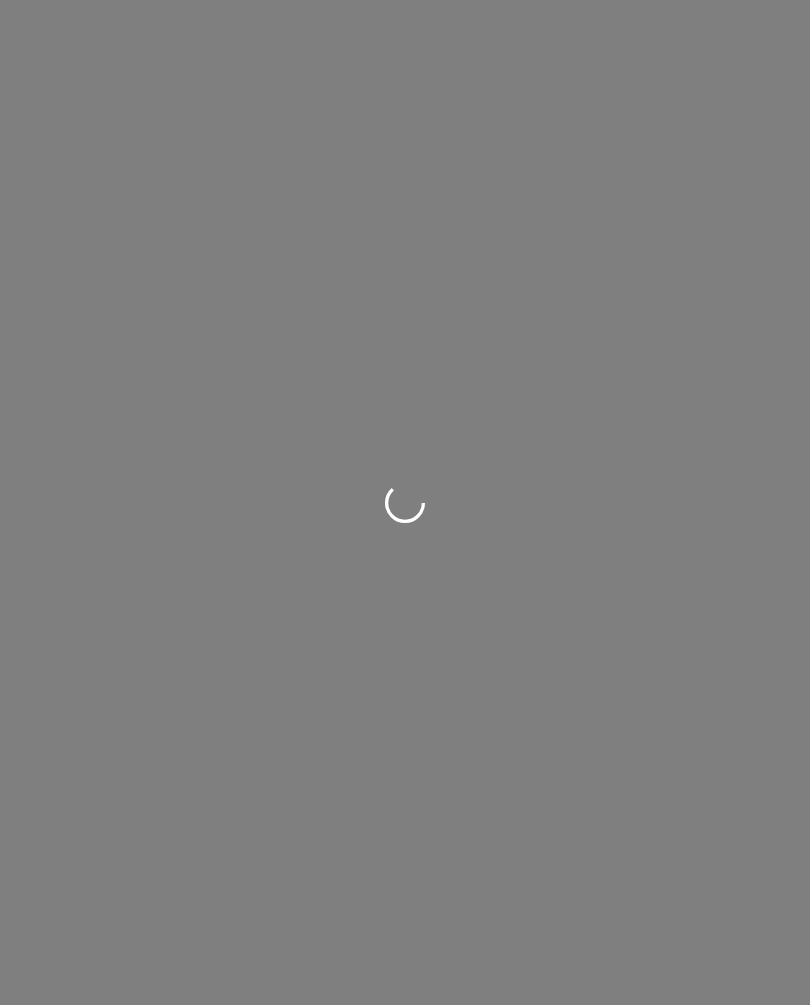scroll, scrollTop: 0, scrollLeft: 0, axis: both 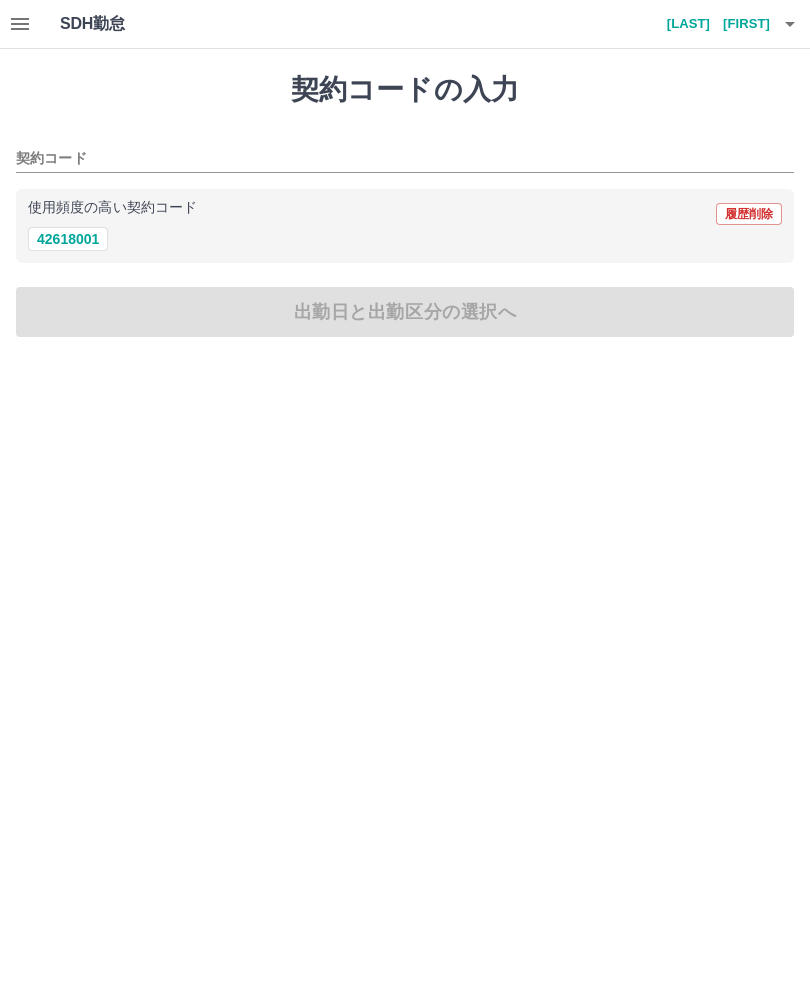 click on "42618001" at bounding box center [68, 239] 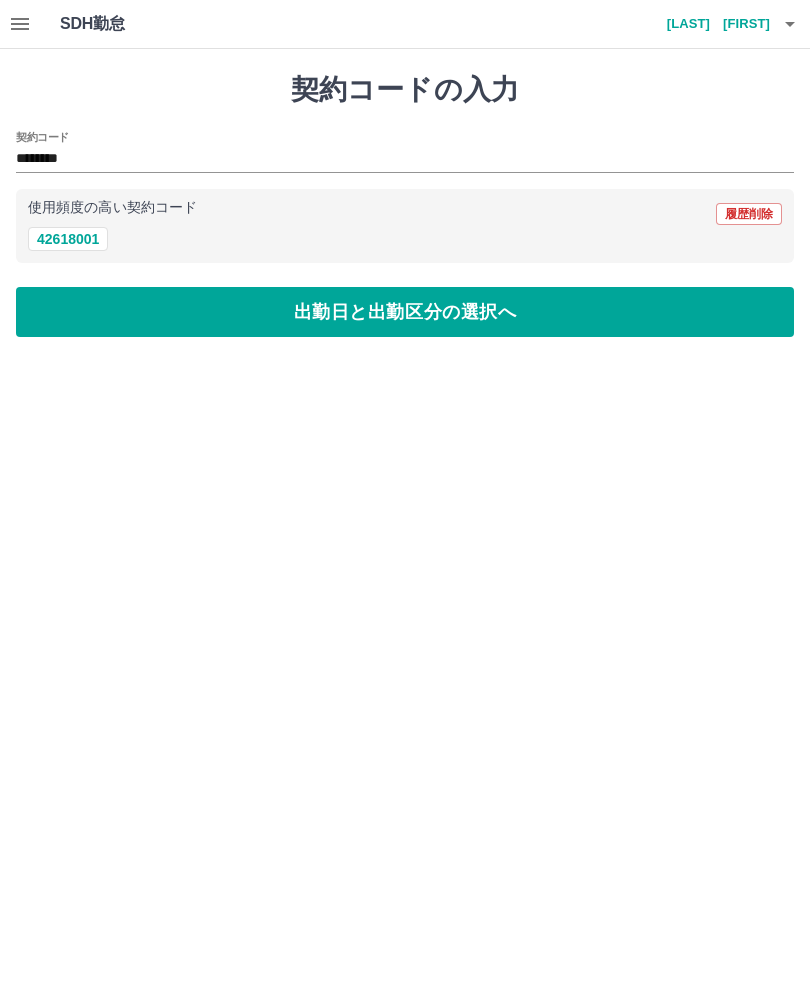 click on "出勤日と出勤区分の選択へ" at bounding box center [405, 312] 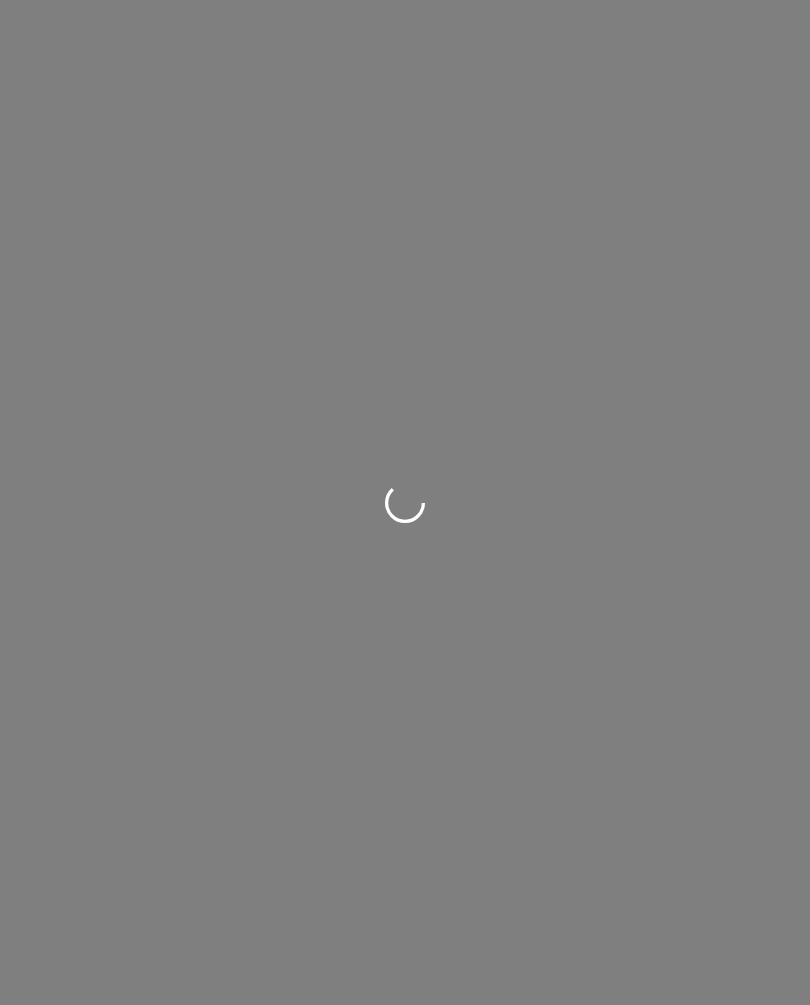 scroll, scrollTop: 0, scrollLeft: 0, axis: both 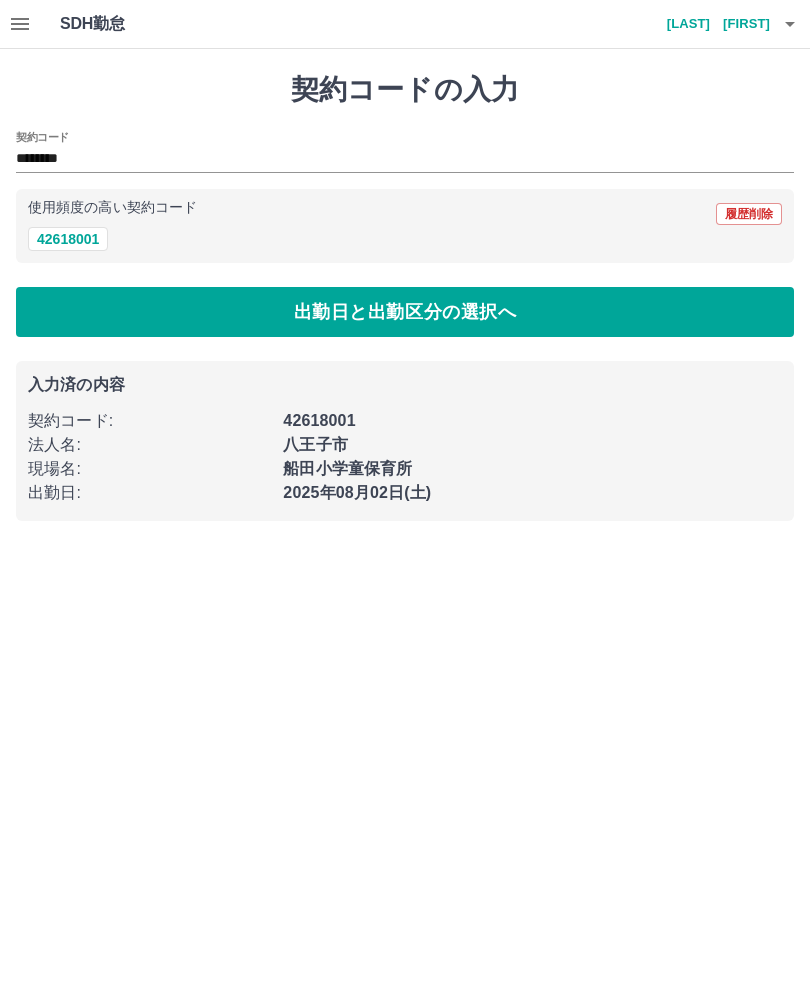 click on "42618001" at bounding box center [68, 239] 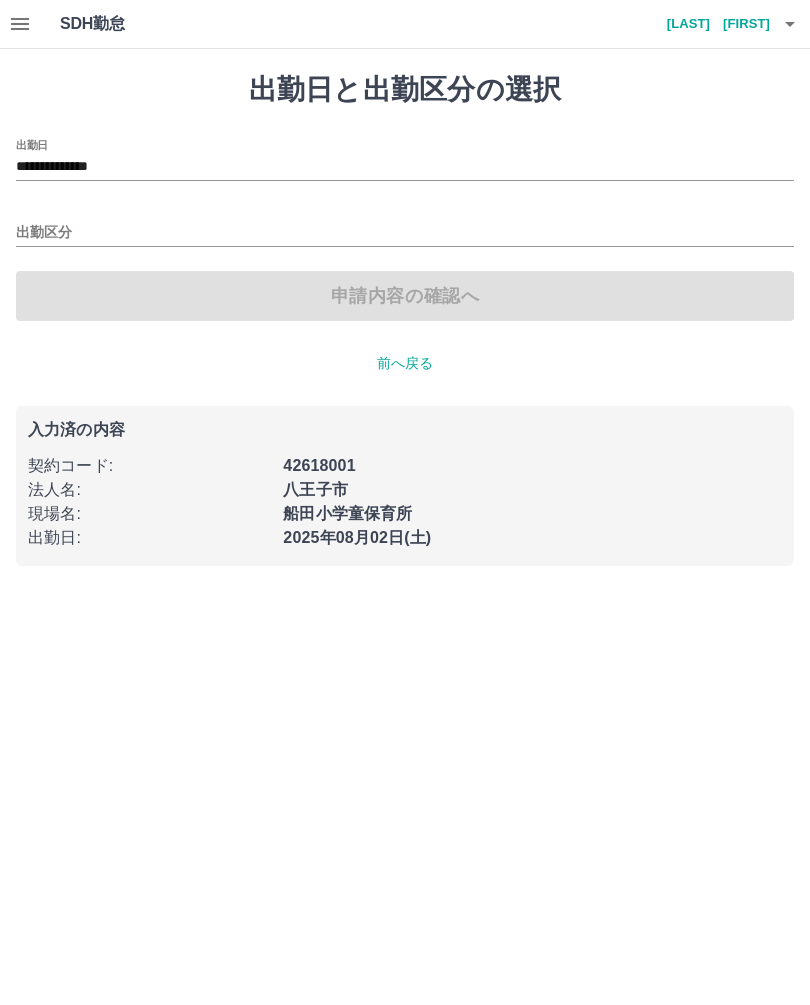 click on "出勤区分" at bounding box center [405, 233] 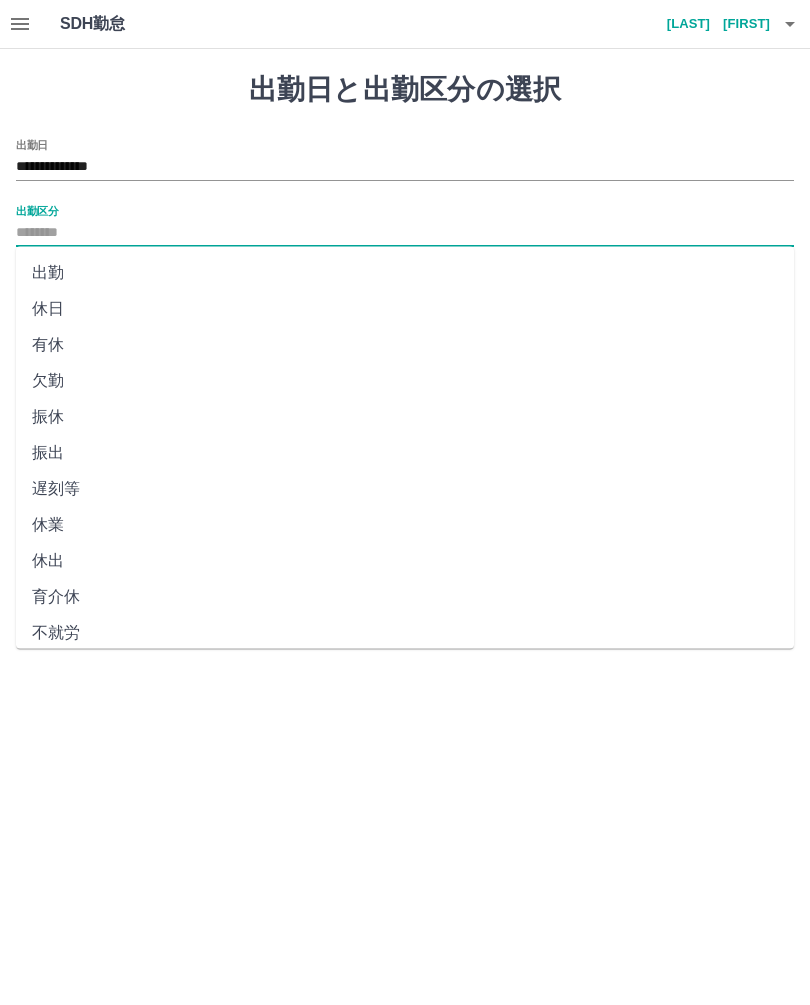 click on "出勤" at bounding box center [405, 273] 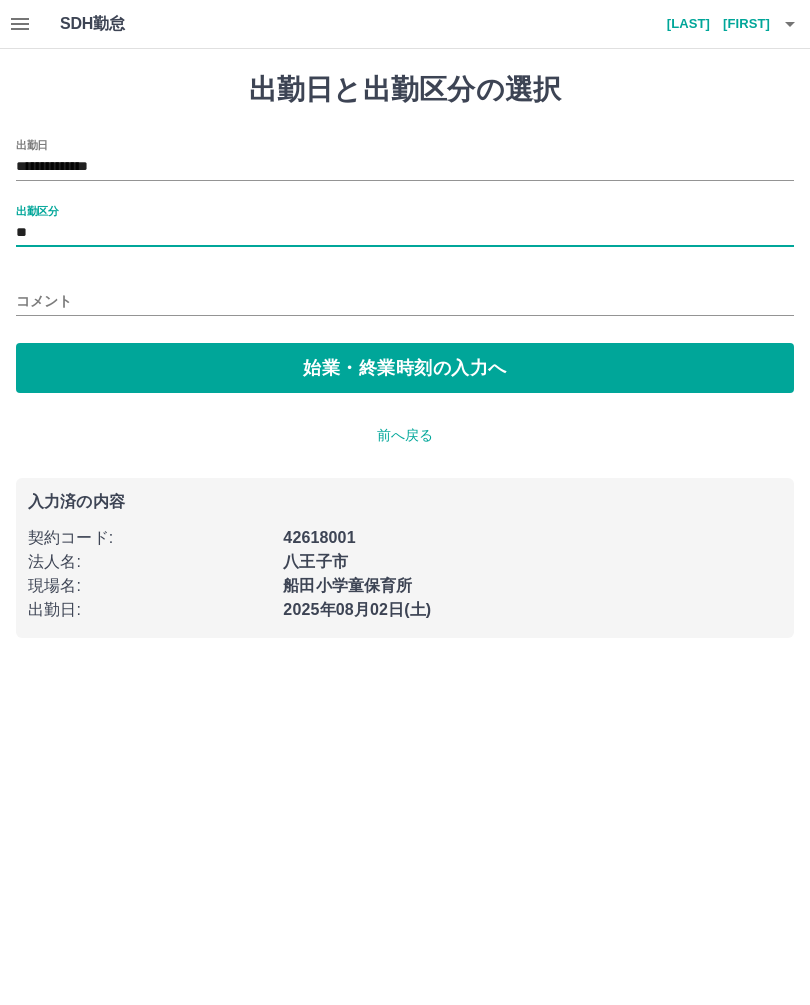 click on "始業・終業時刻の入力へ" at bounding box center [405, 368] 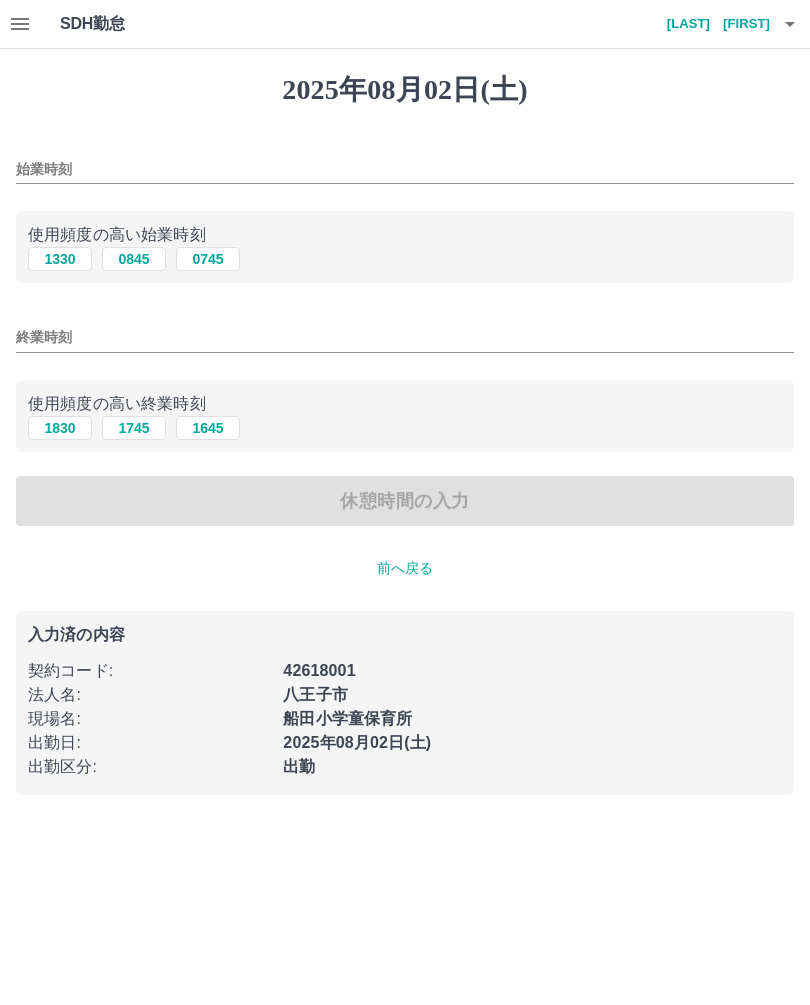 click on "始業時刻" at bounding box center [405, 163] 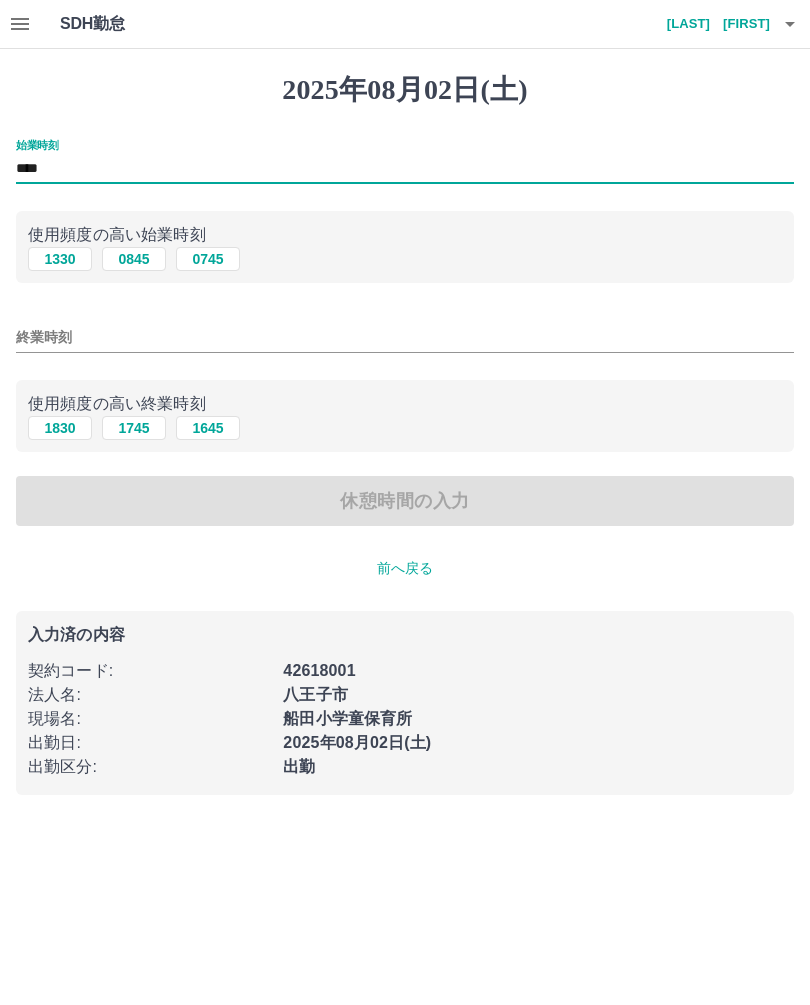 type on "****" 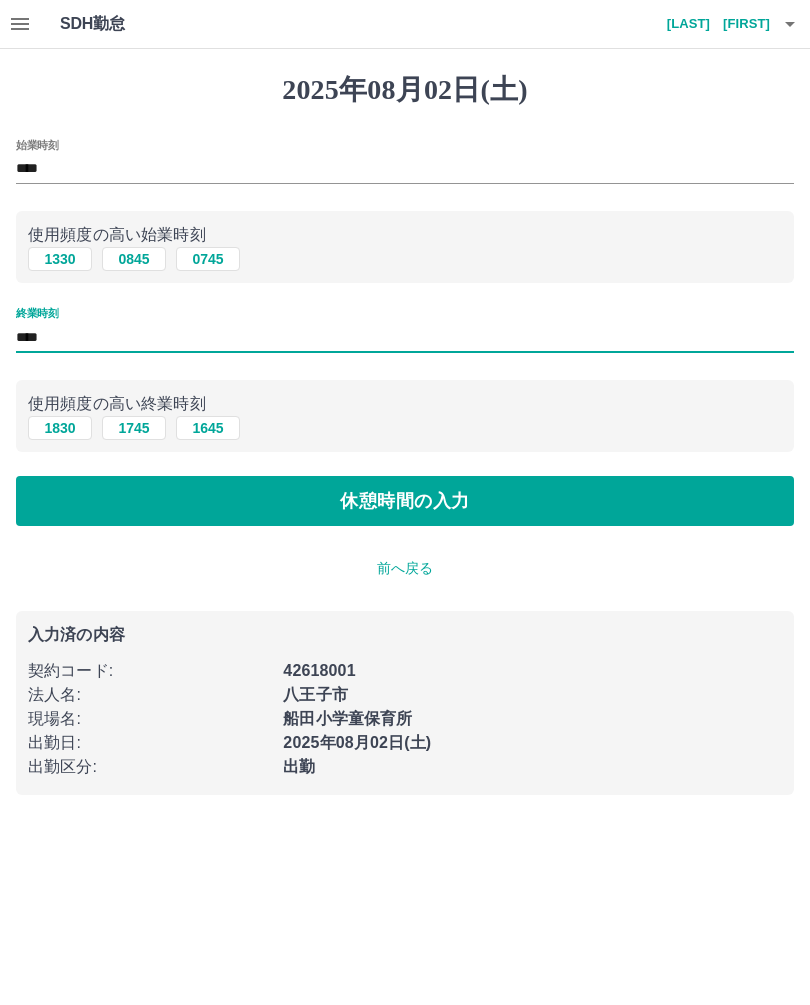 type on "****" 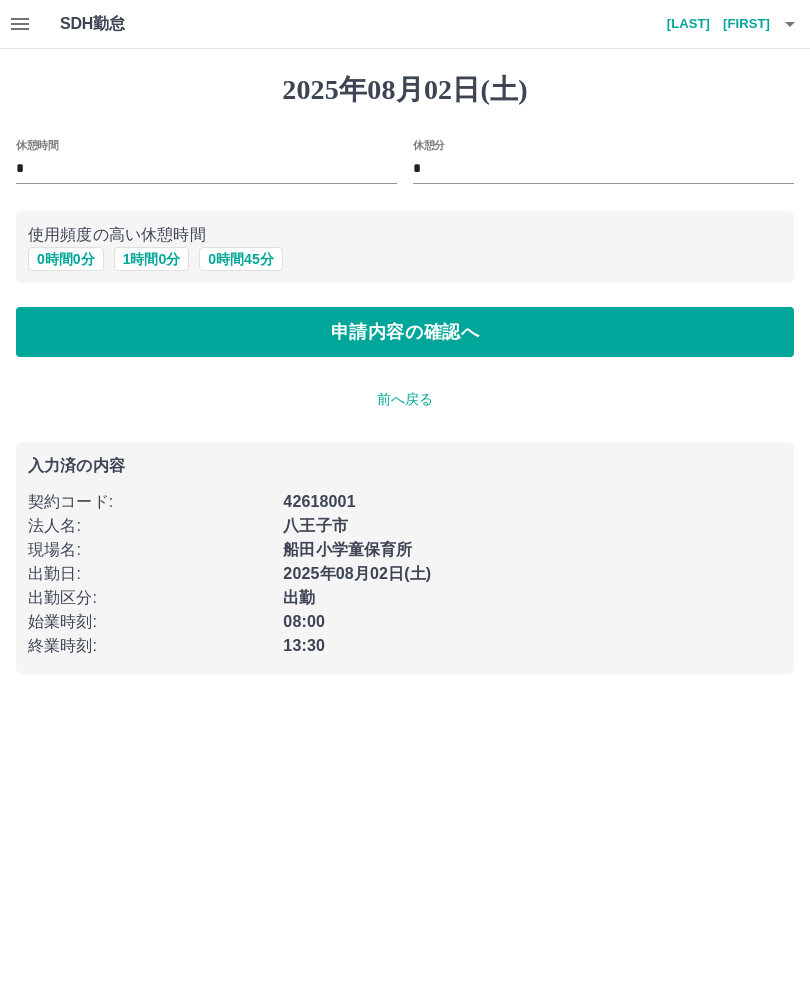click on "申請内容の確認へ" at bounding box center [405, 332] 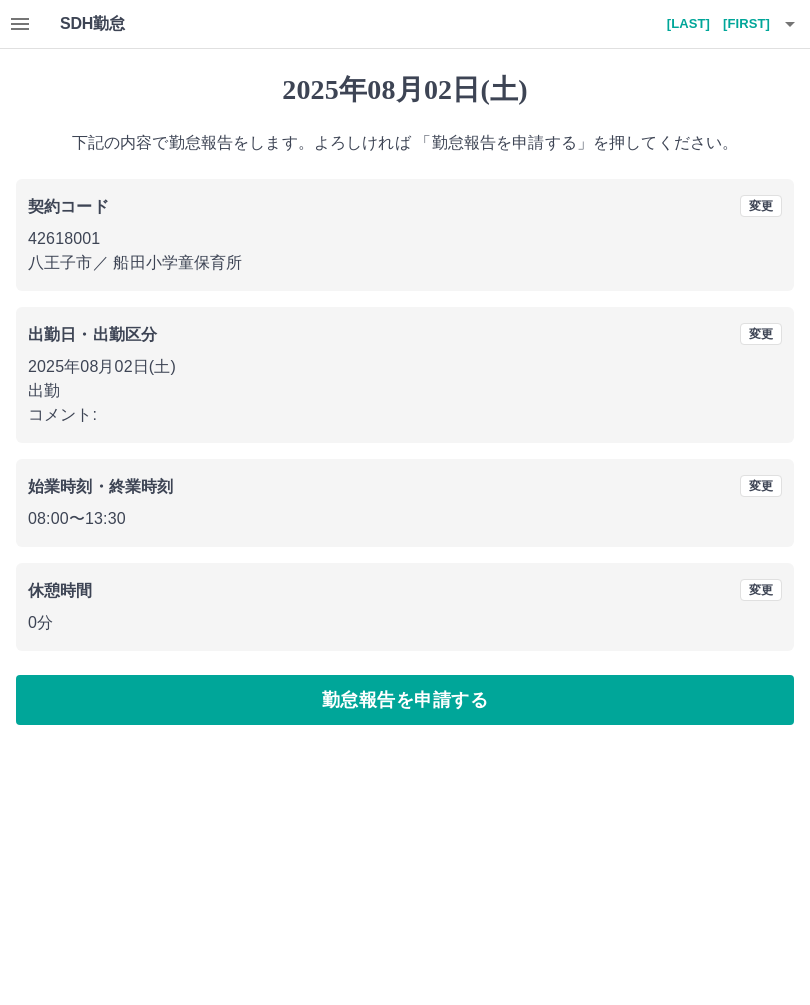 click on "勤怠報告を申請する" at bounding box center [405, 700] 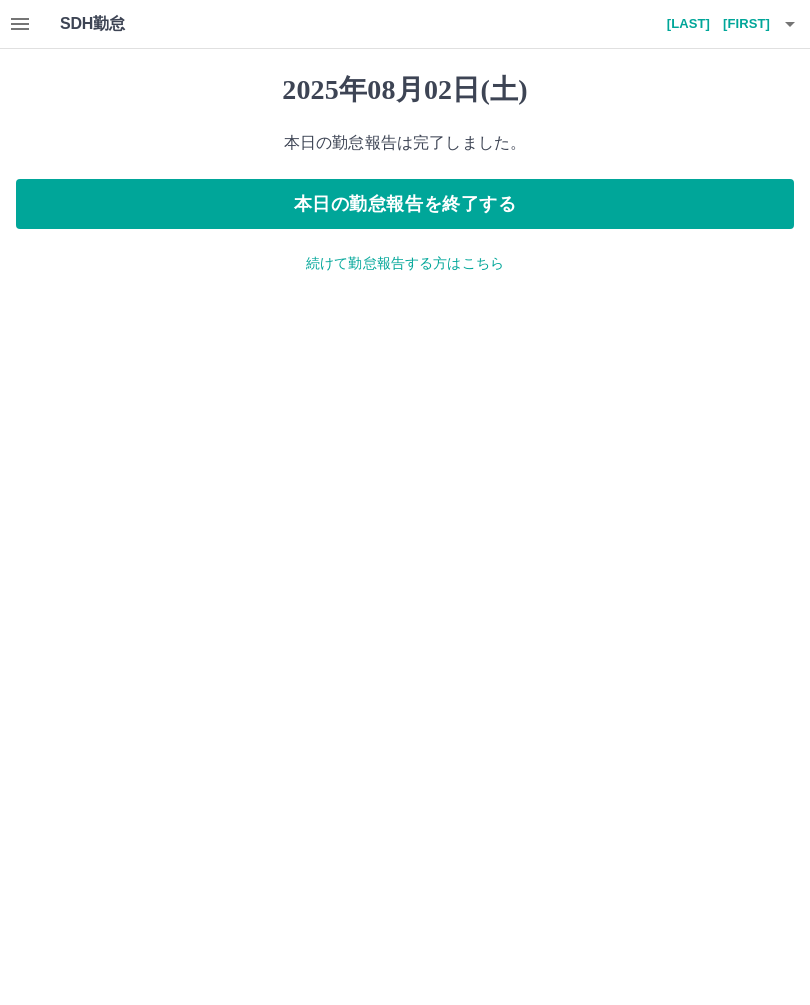 click on "本日の勤怠報告を終了する" at bounding box center (405, 204) 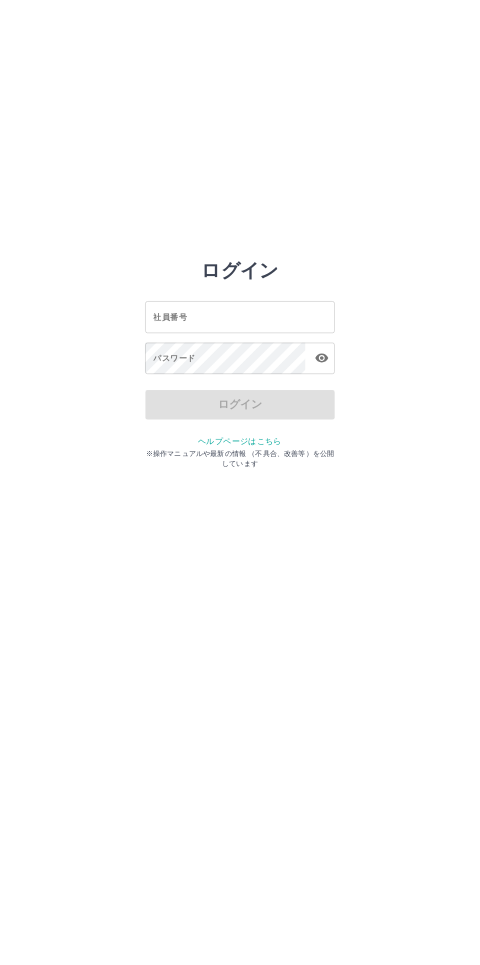 scroll, scrollTop: 0, scrollLeft: 0, axis: both 